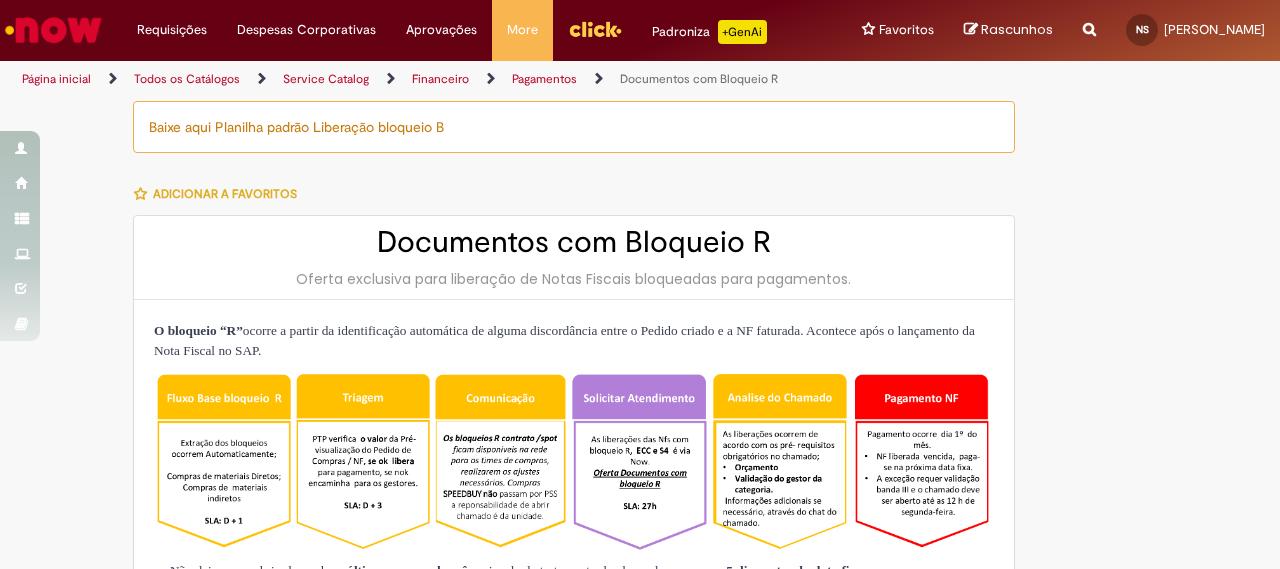 scroll, scrollTop: 0, scrollLeft: 0, axis: both 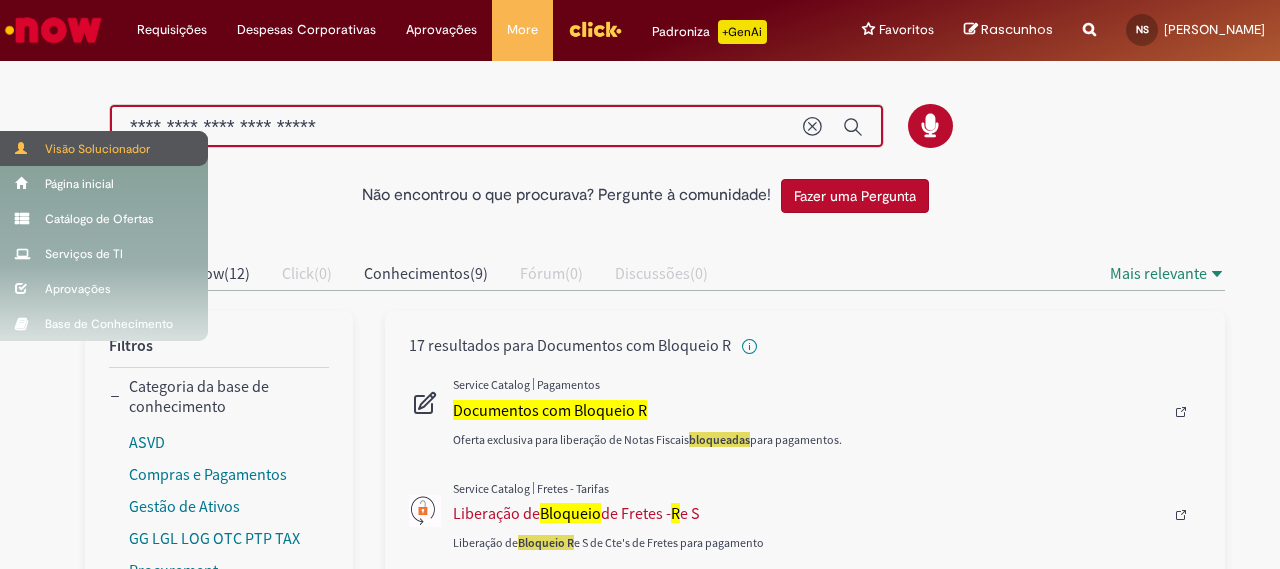 drag, startPoint x: 423, startPoint y: 143, endPoint x: 8, endPoint y: 157, distance: 415.23608 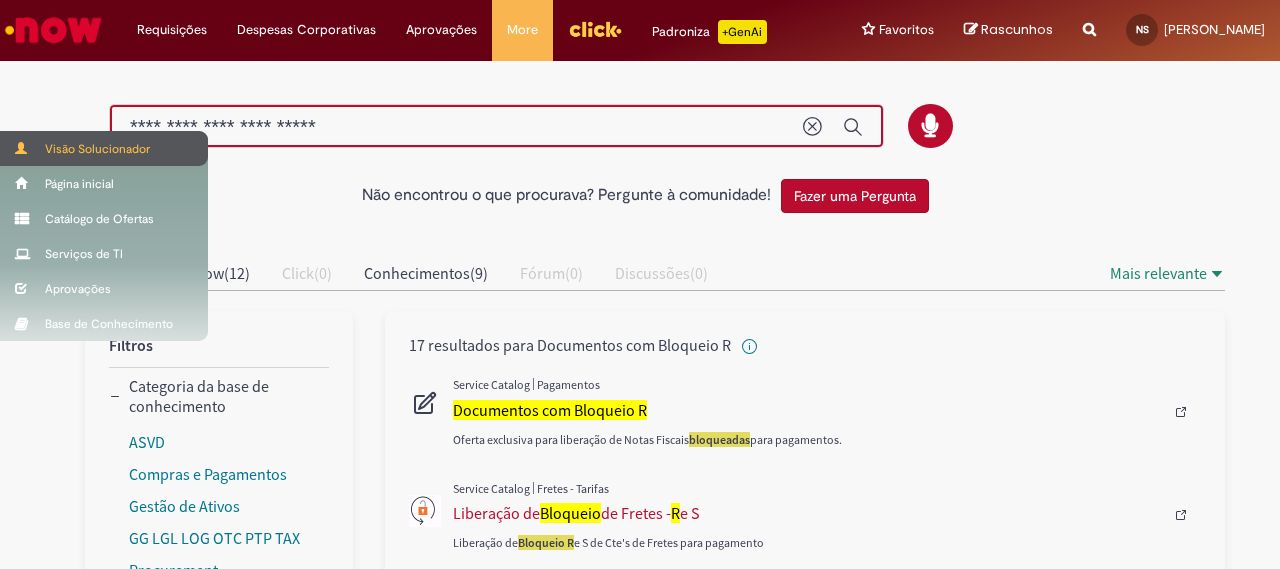 click on "Pular para o conteúdo da página
Requisições
Exibir Todas as Solicitações
Requisições
Exibir Todas as Solicitações
Despesas Corporativas
Minhas Despesas
Solicitar Adiantamento de Viagem
Solicitar Reembolso
Despesas Corporativas
Minhas Despesas
Solicitar Adiantamento de Viagem
Solicitar Reembolso
Aprovações
Exibir todas as aprovações
Aprovações
Exibir todas as aprovações
More
Minhas Pastas
Gestão de acessos
Solicitar Compra
Colabora
More
Minhas Pastas
Gestão de acessos
Solicitar Compra" at bounding box center [640, 284] 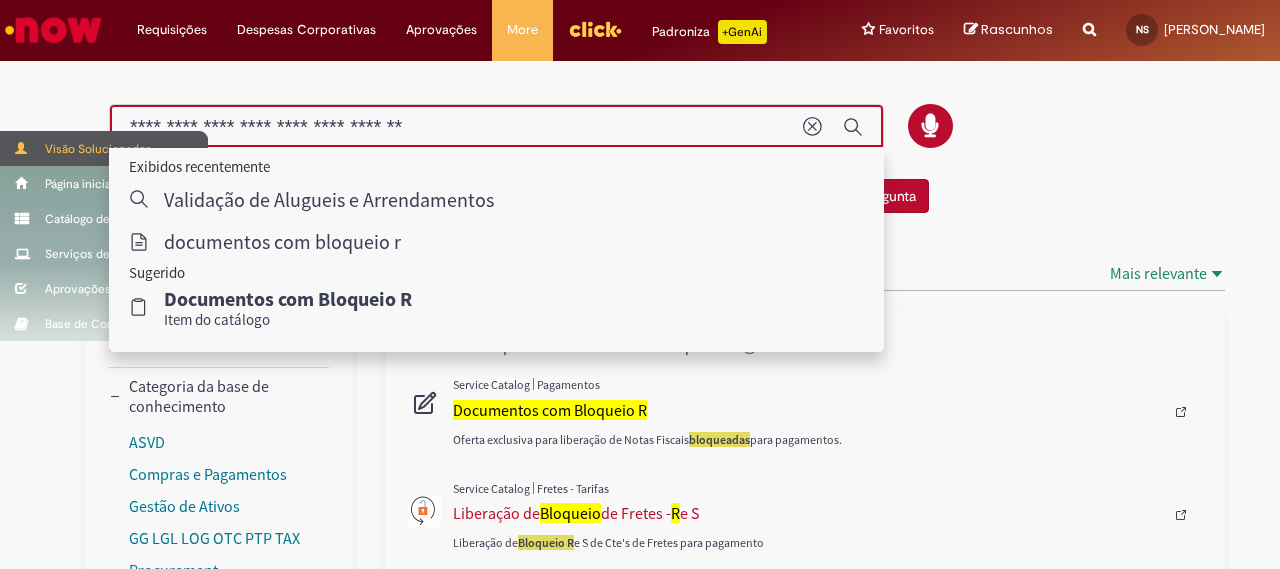 type on "**********" 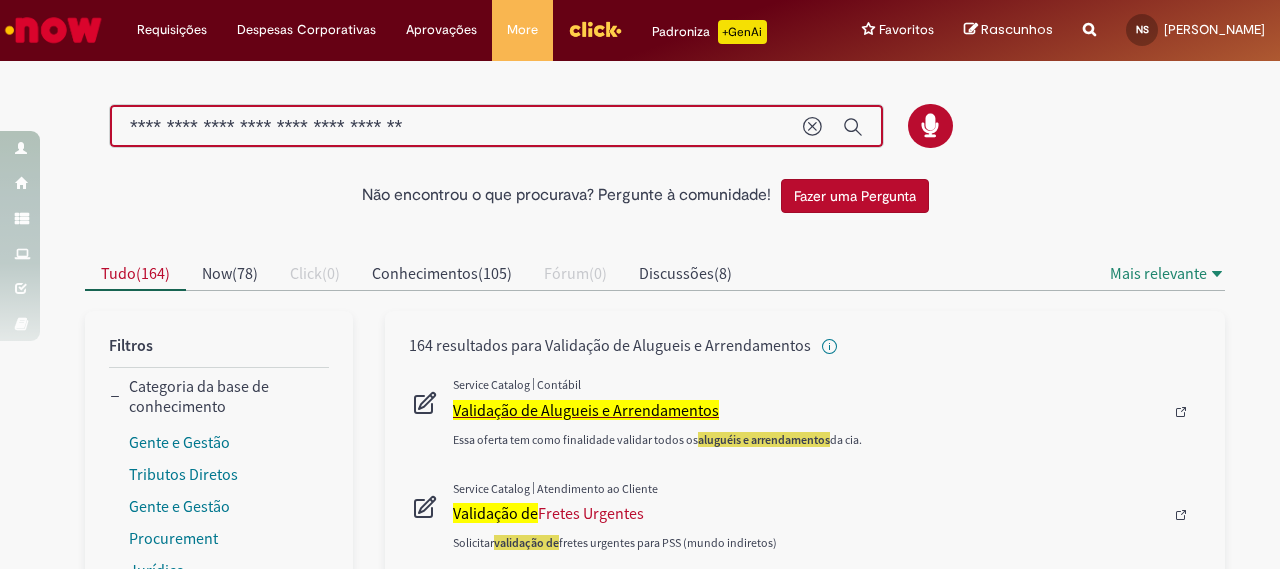 click on "Validação de Alugueis e Arrendamentos" at bounding box center [586, 410] 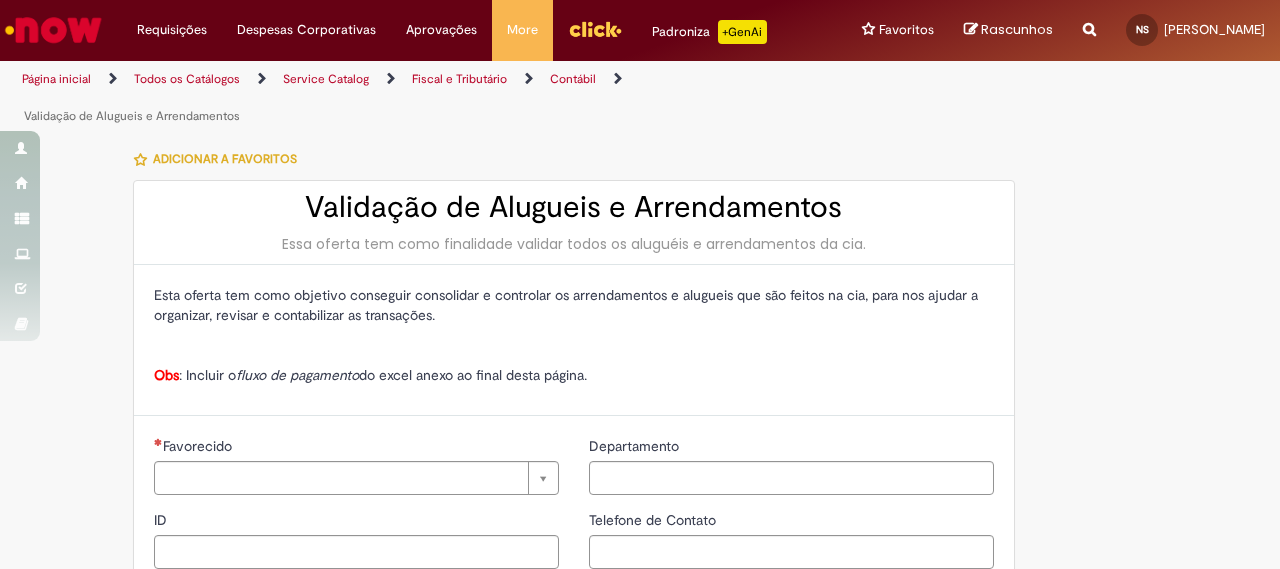 type on "********" 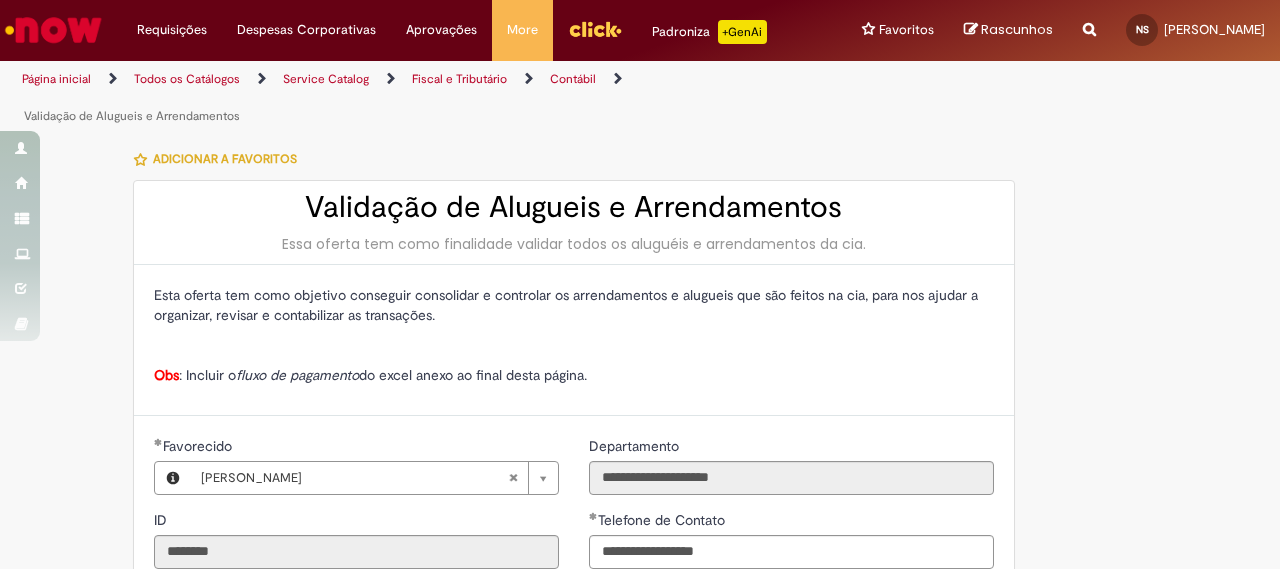 type on "**********" 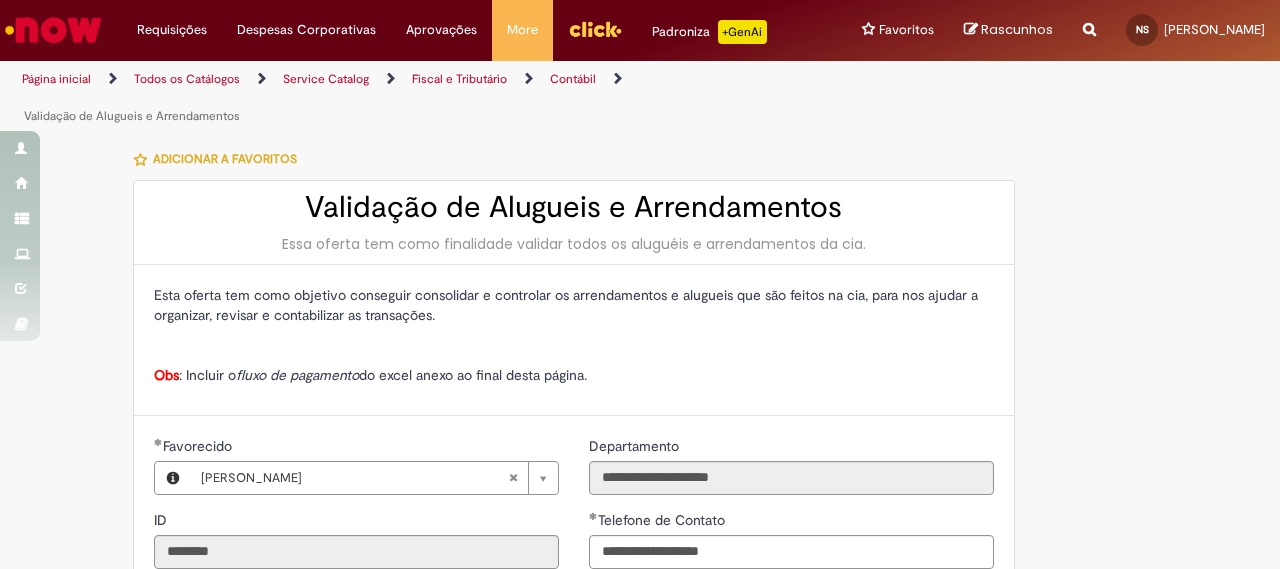 type on "**********" 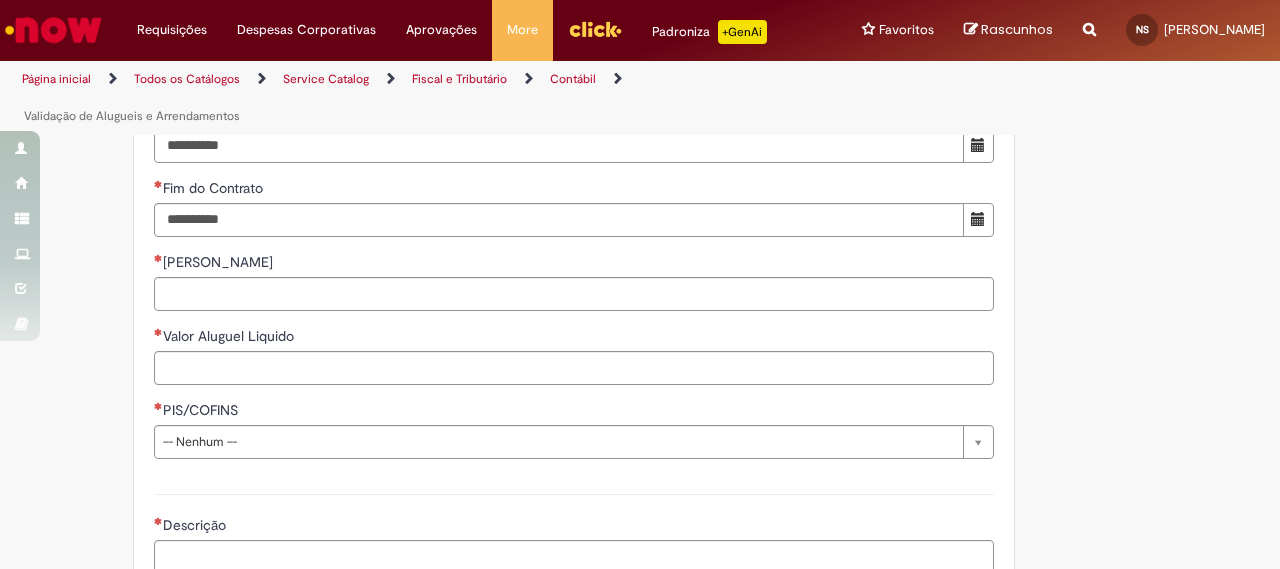 scroll, scrollTop: 1200, scrollLeft: 0, axis: vertical 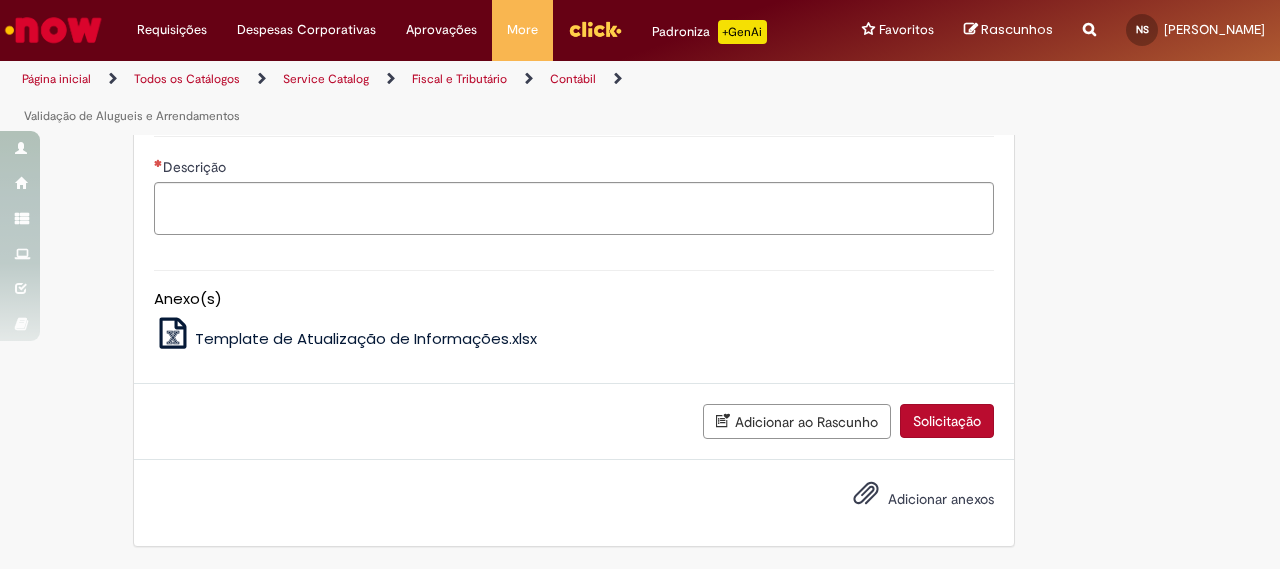 click on "Template de Atualização de Informações.xlsx" at bounding box center [366, 338] 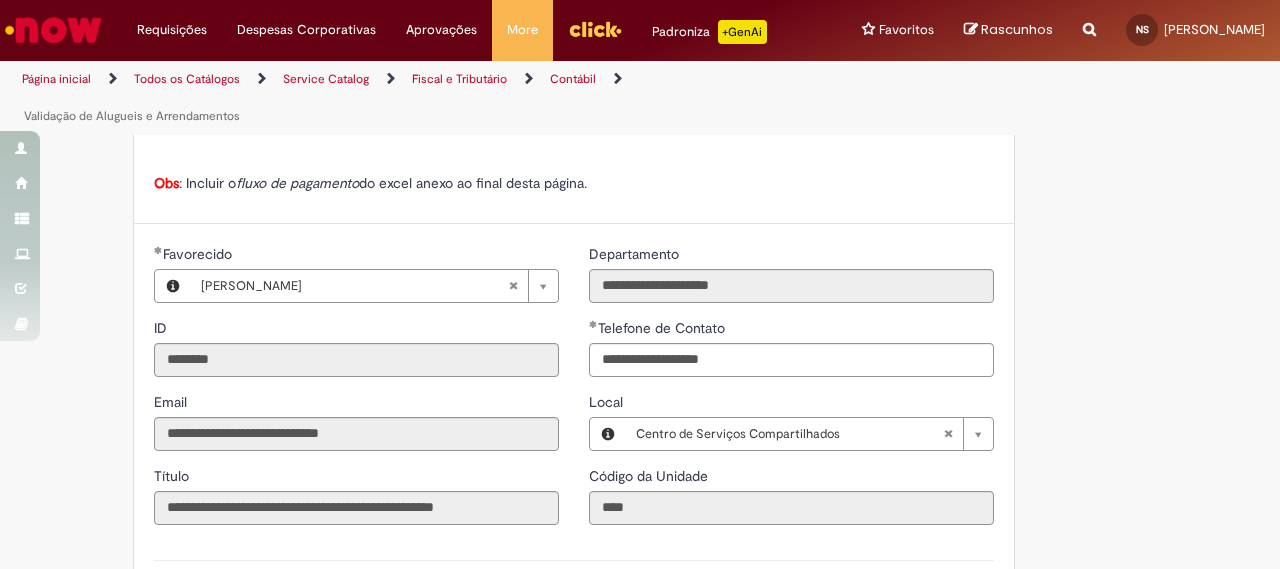 scroll, scrollTop: 200, scrollLeft: 0, axis: vertical 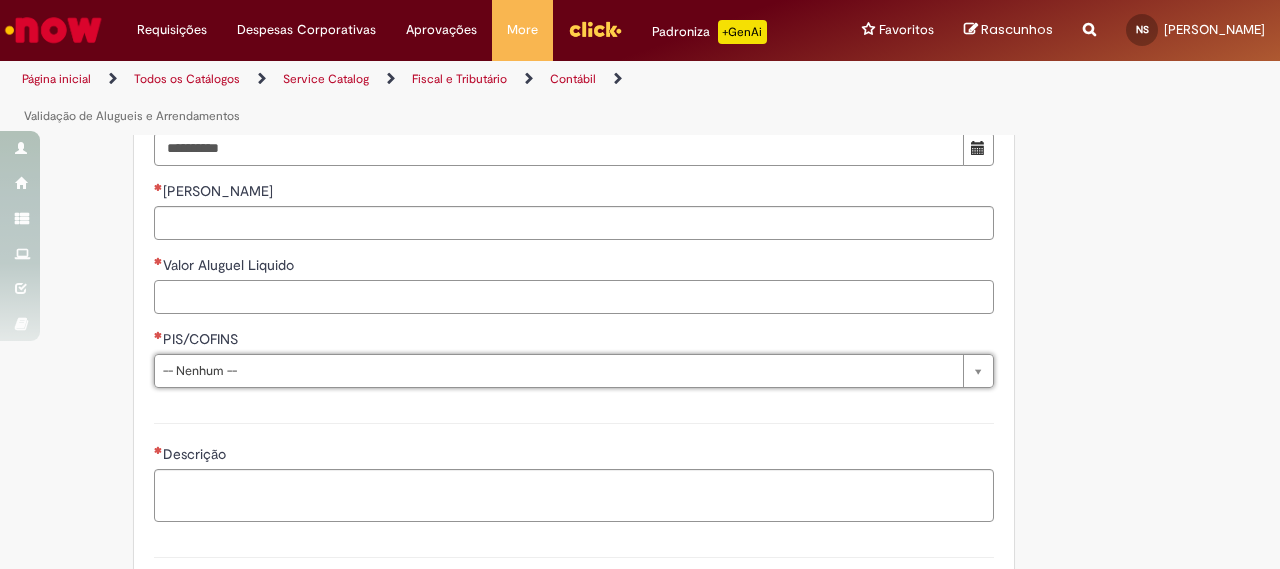 click on "Valor  Aluguel Liquido" at bounding box center (574, 297) 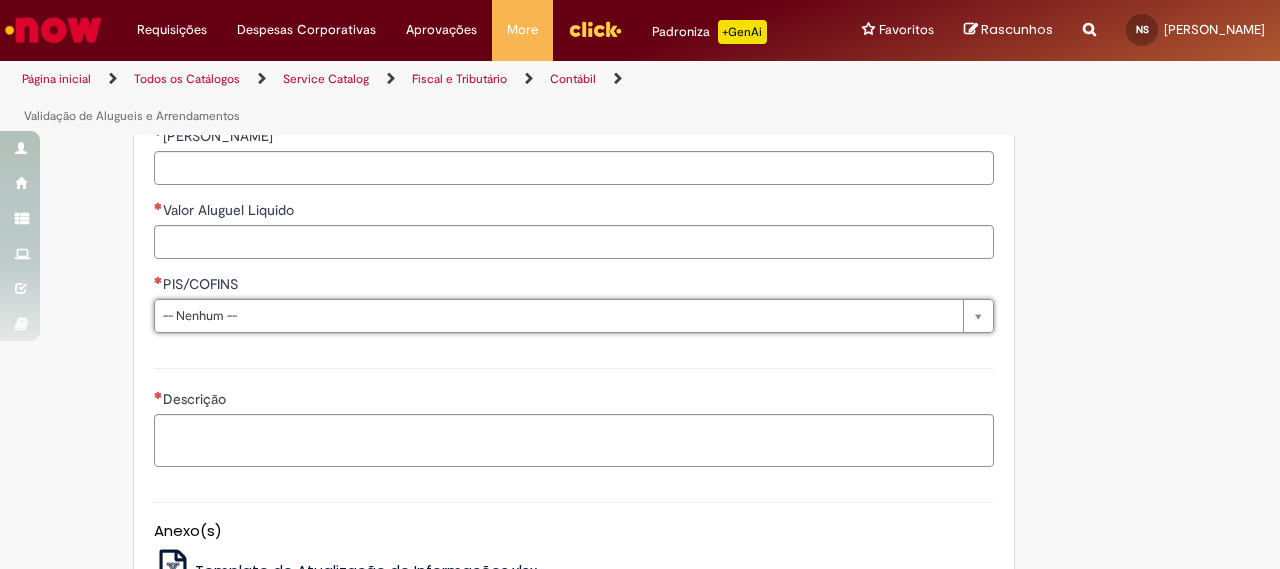 scroll, scrollTop: 1271, scrollLeft: 0, axis: vertical 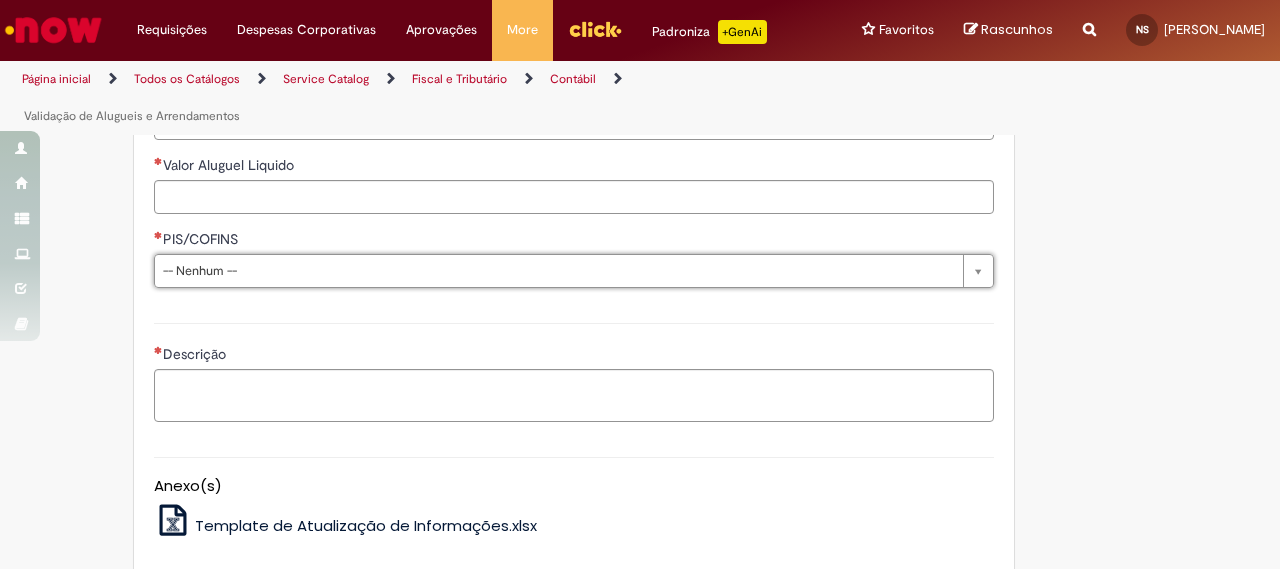 click on "Template de Atualização de Informações.xlsx" at bounding box center (366, 525) 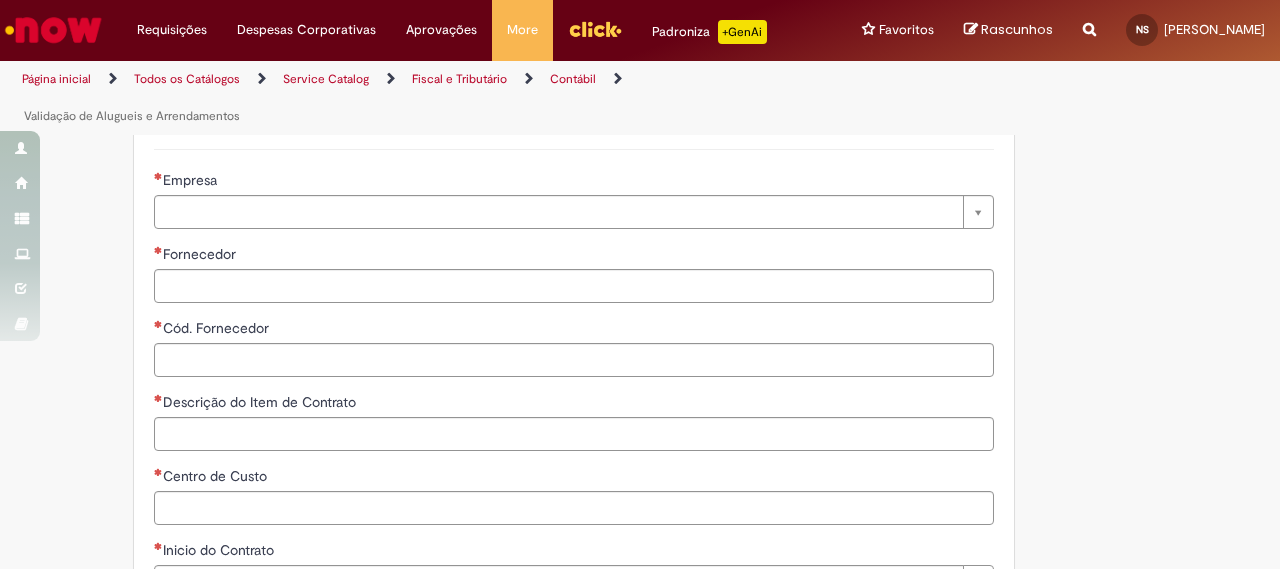 scroll, scrollTop: 571, scrollLeft: 0, axis: vertical 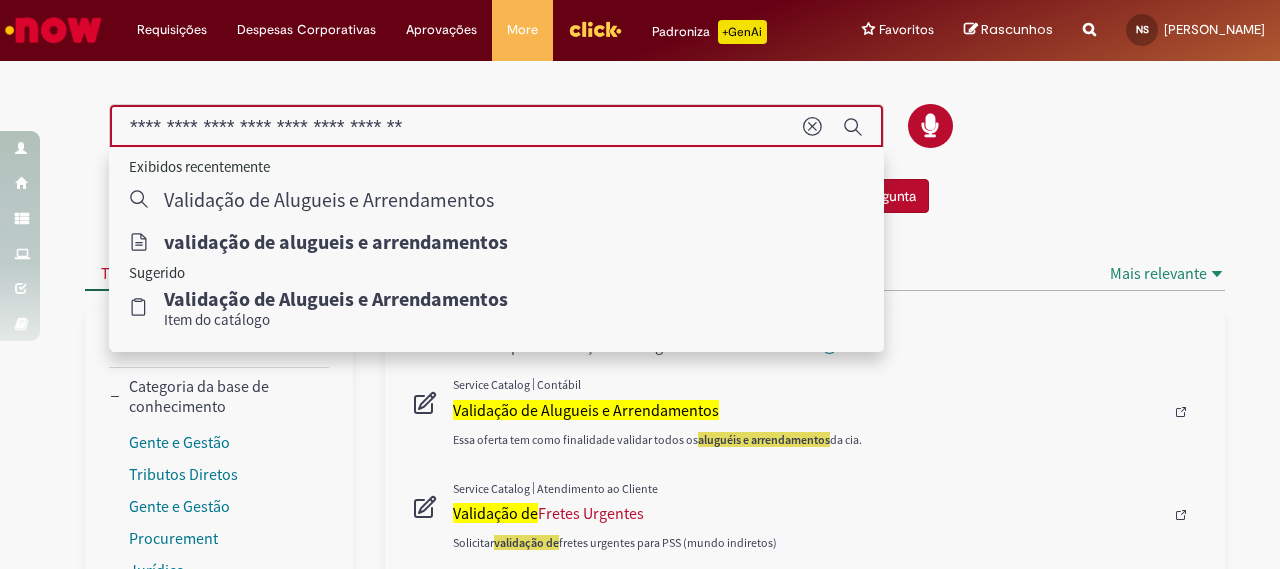 drag, startPoint x: 476, startPoint y: 144, endPoint x: 104, endPoint y: 153, distance: 372.10886 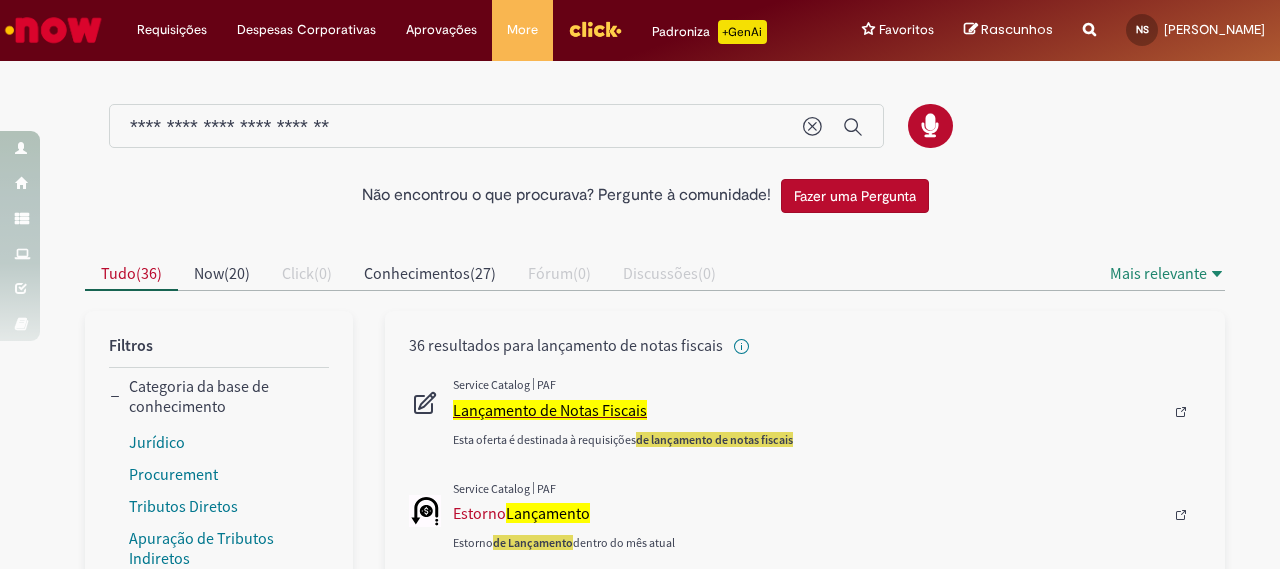 type on "**********" 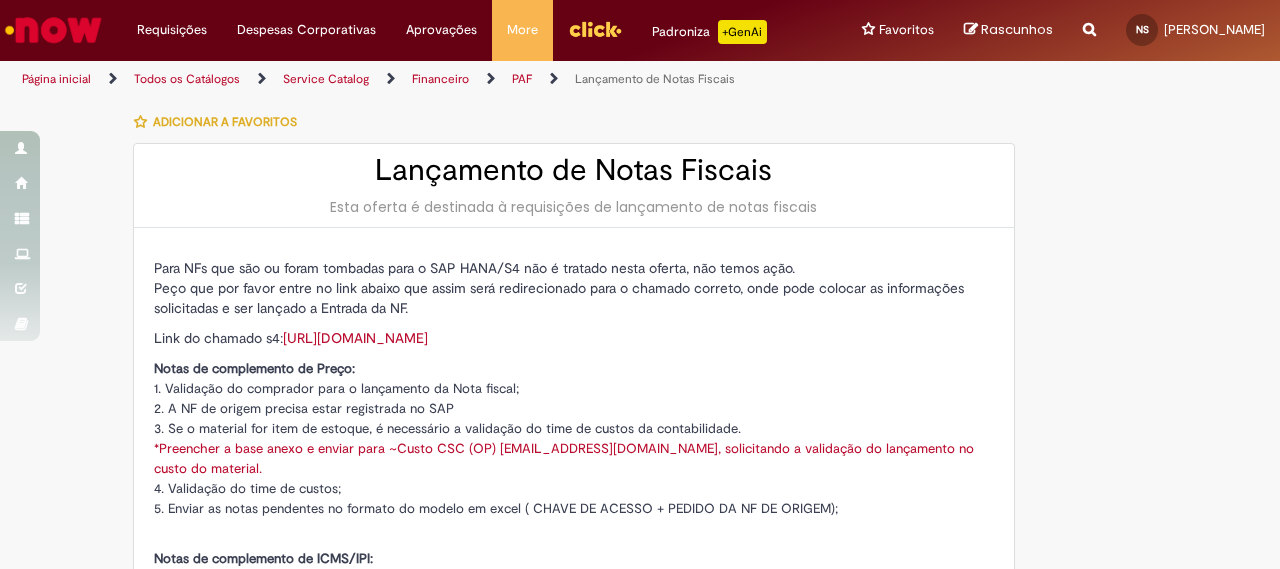 type on "********" 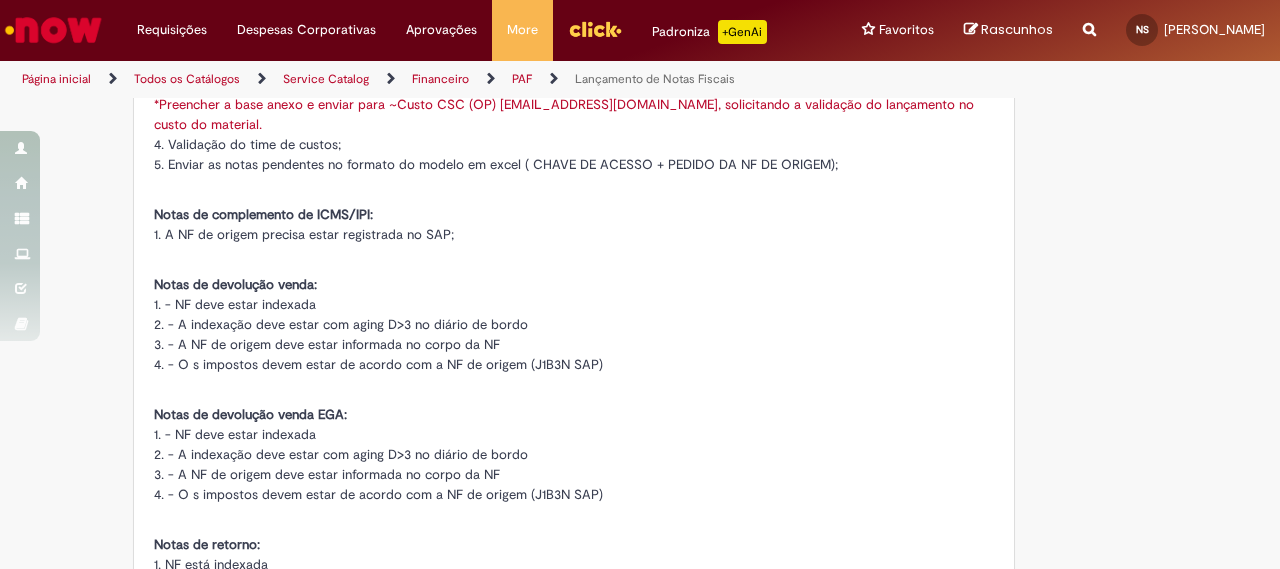 scroll, scrollTop: 300, scrollLeft: 0, axis: vertical 